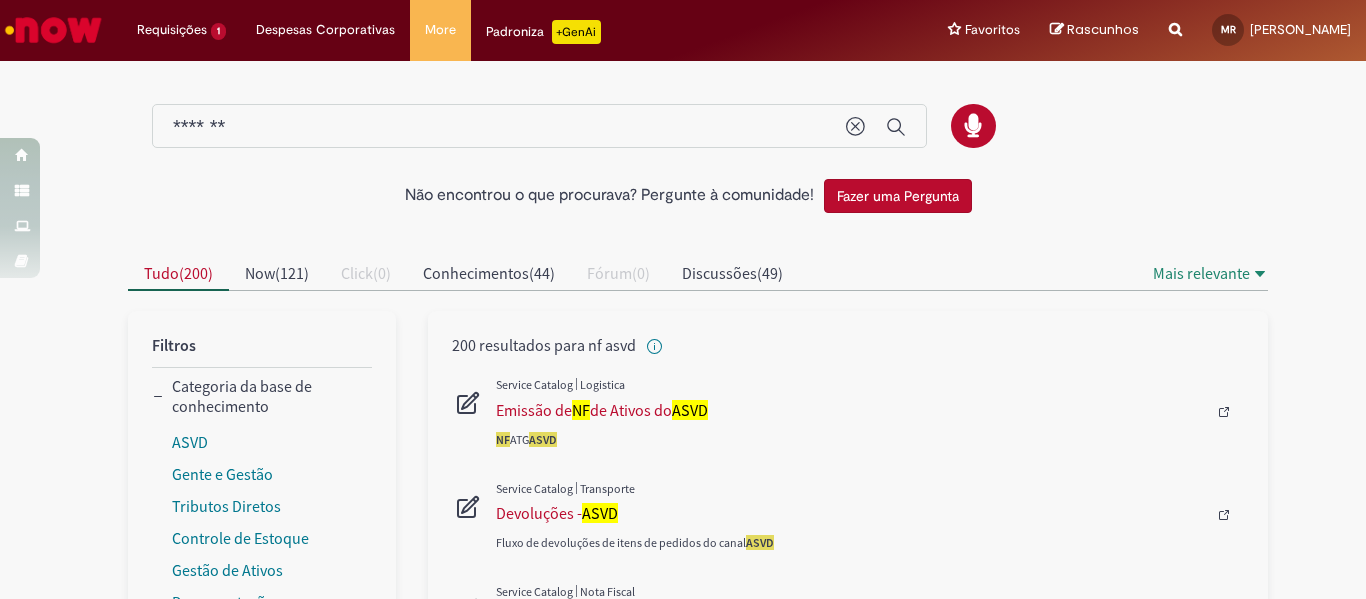 scroll, scrollTop: 0, scrollLeft: 0, axis: both 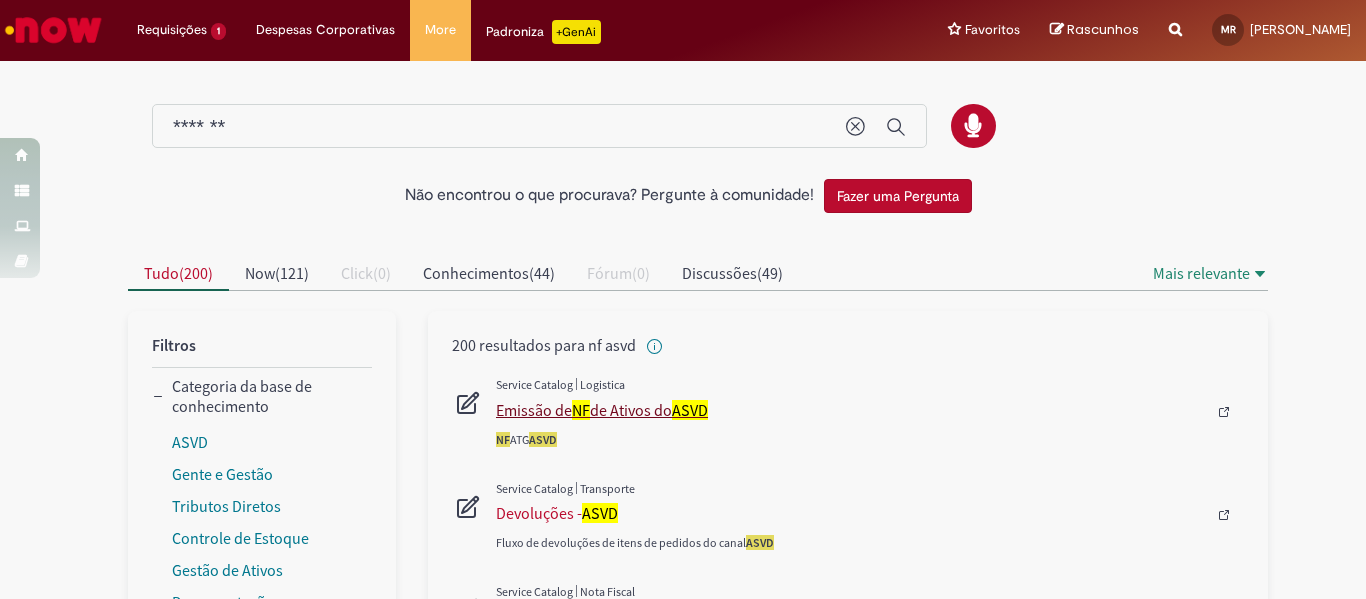 click on "Emissão de  NF  de Ativos do  [GEOGRAPHIC_DATA]" at bounding box center (851, 410) 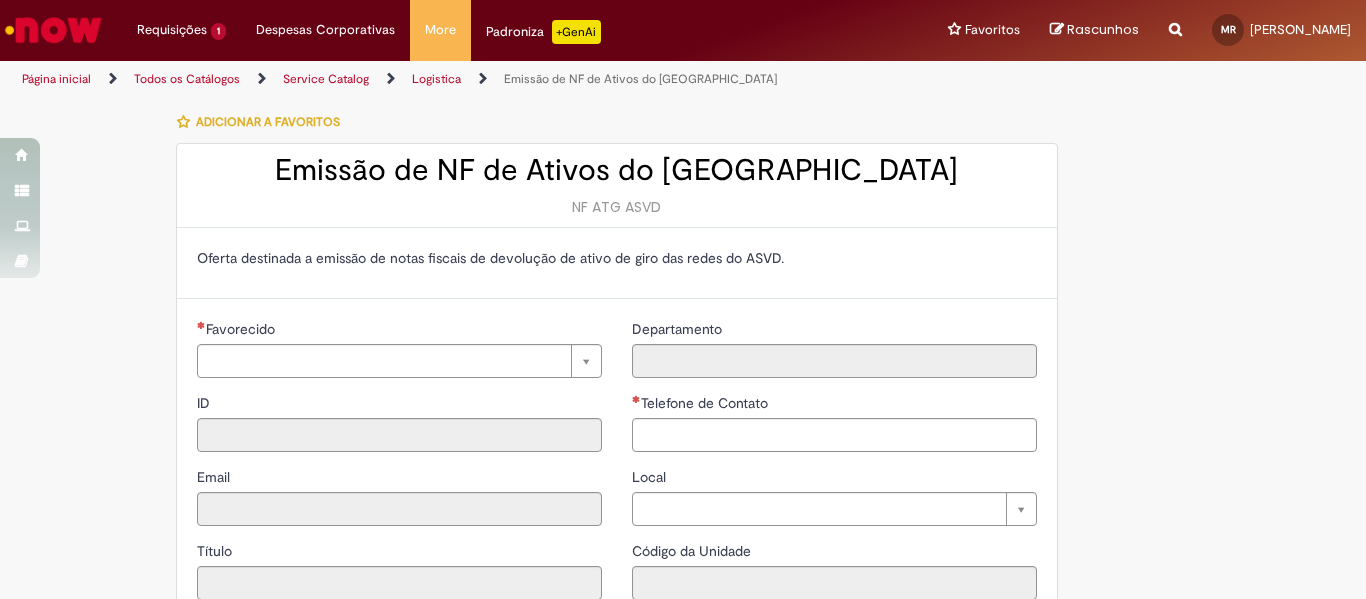 type on "**********" 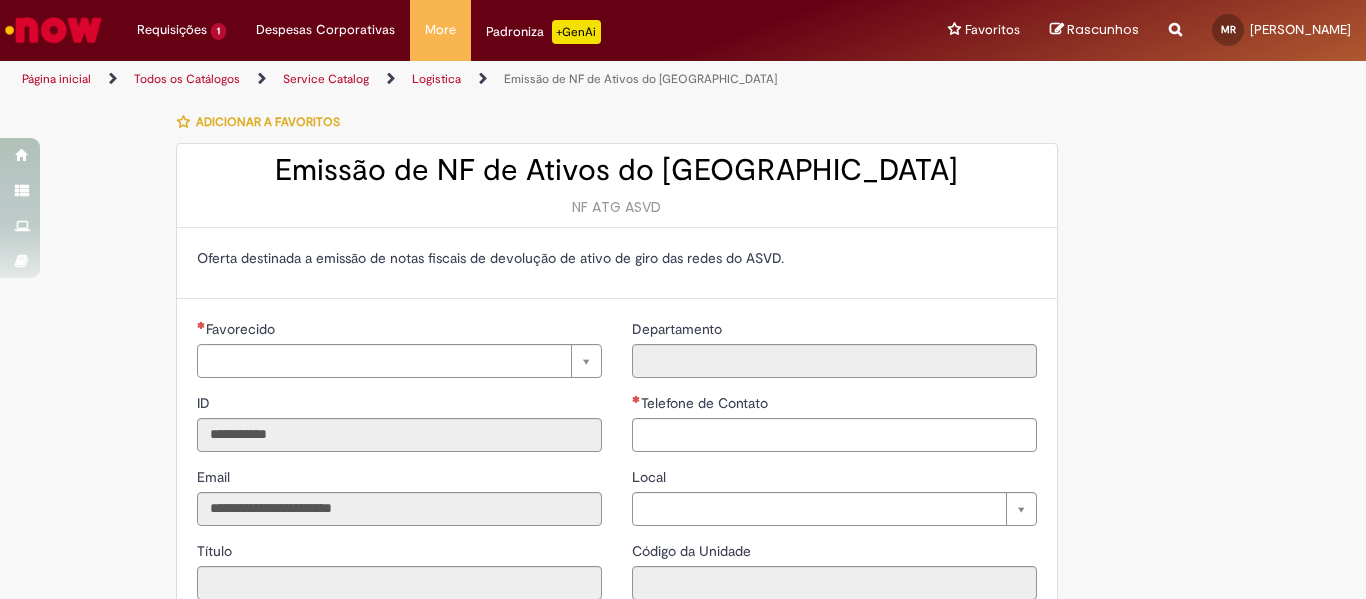 type on "**********" 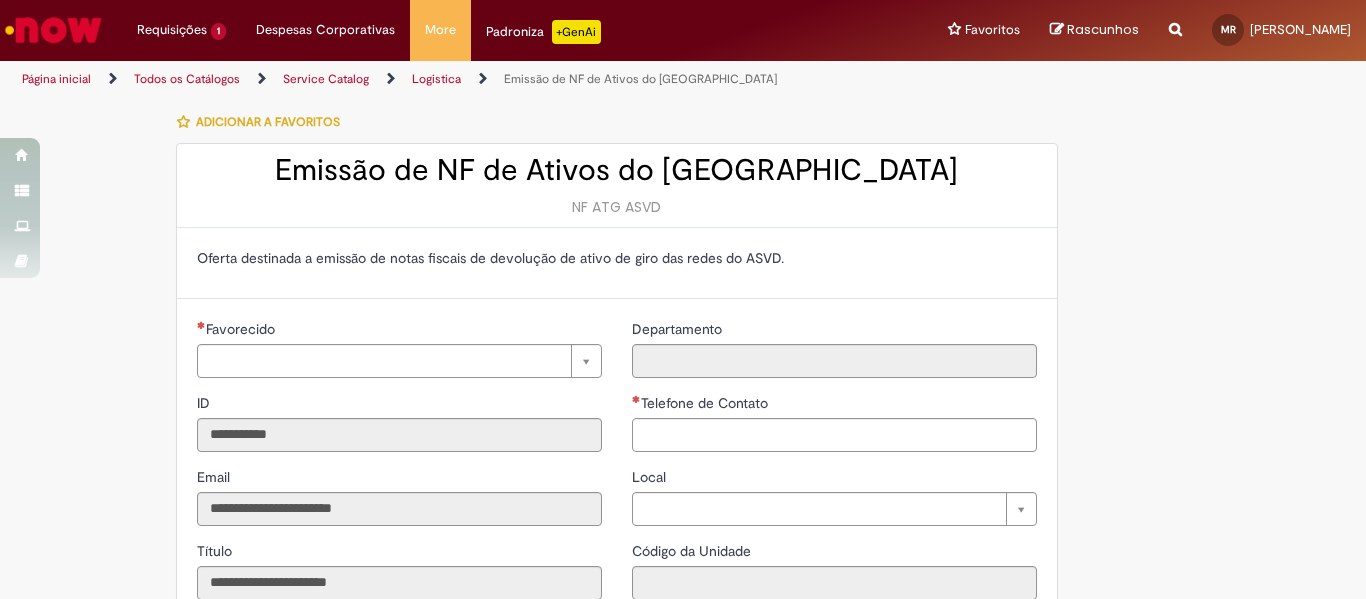 type on "**********" 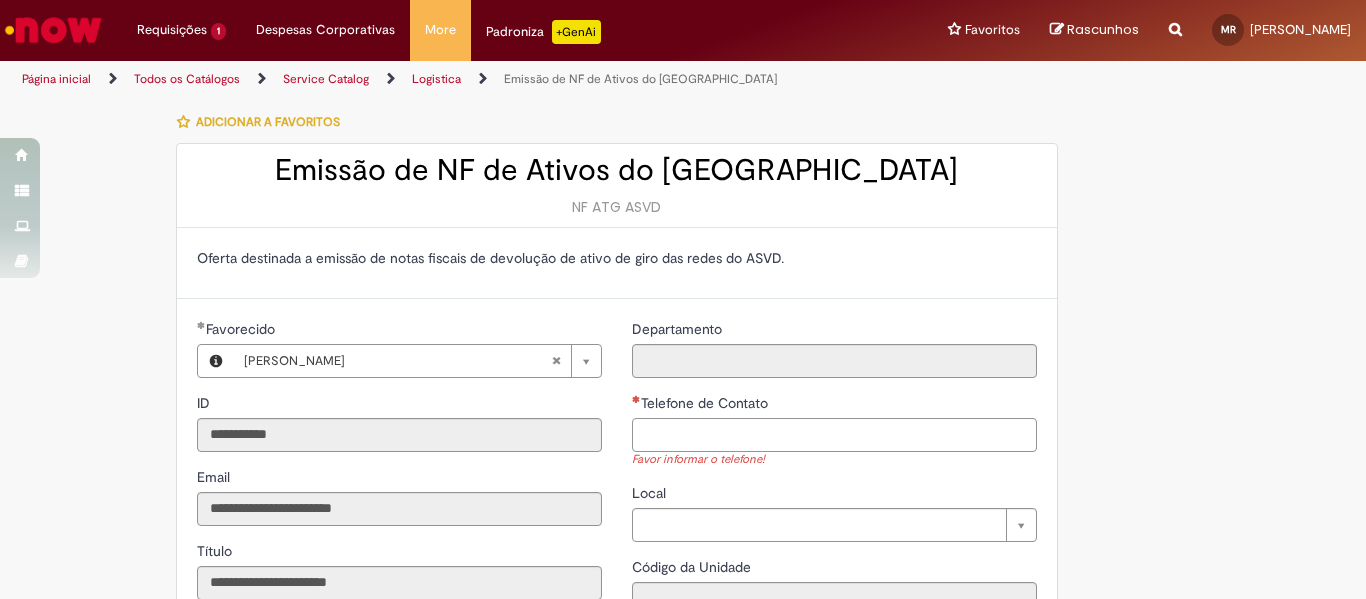 click on "Telefone de Contato" at bounding box center (834, 435) 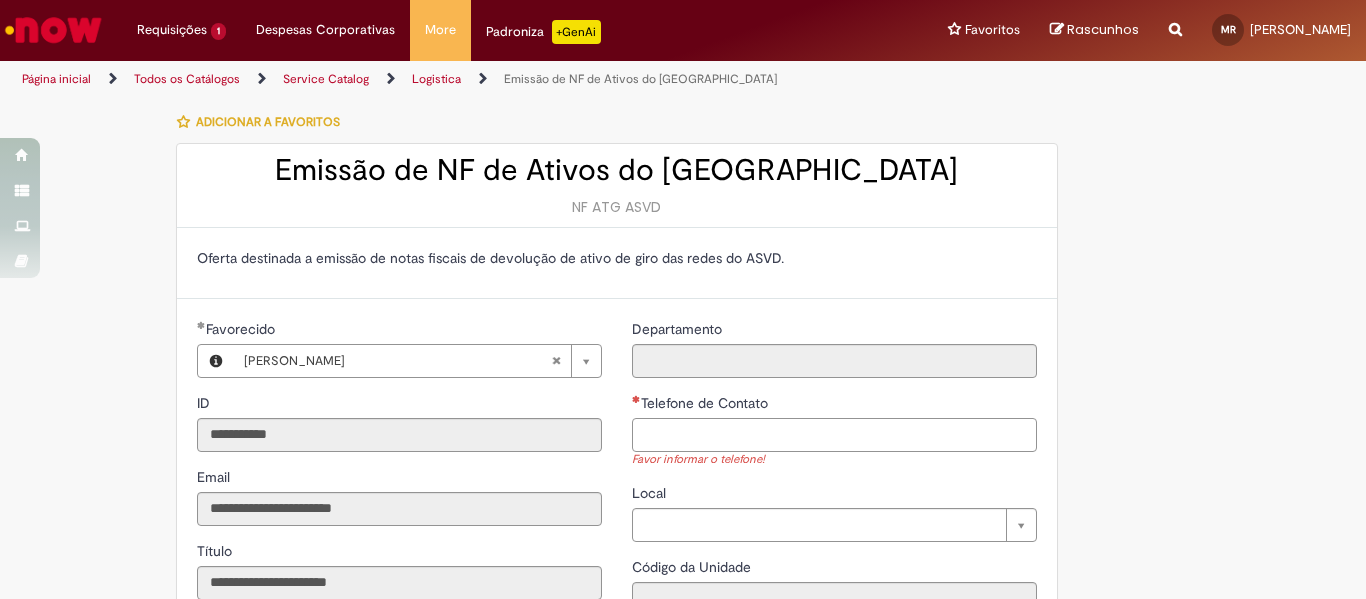 paste on "**********" 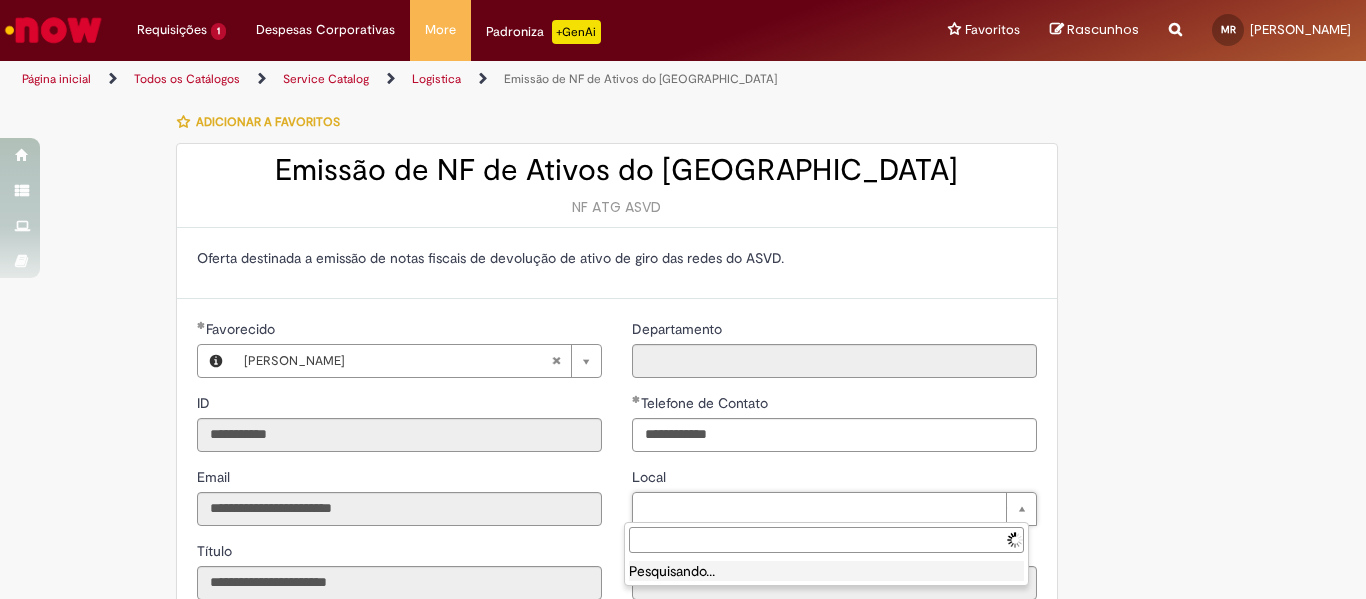 type on "**********" 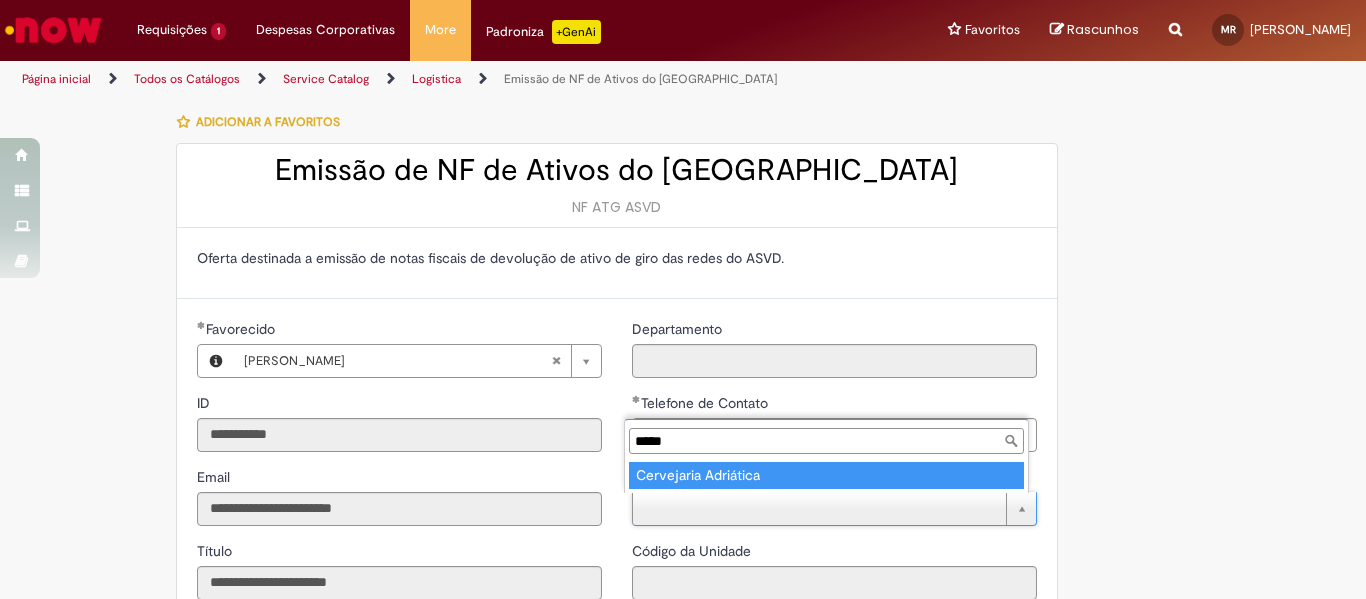 type on "*****" 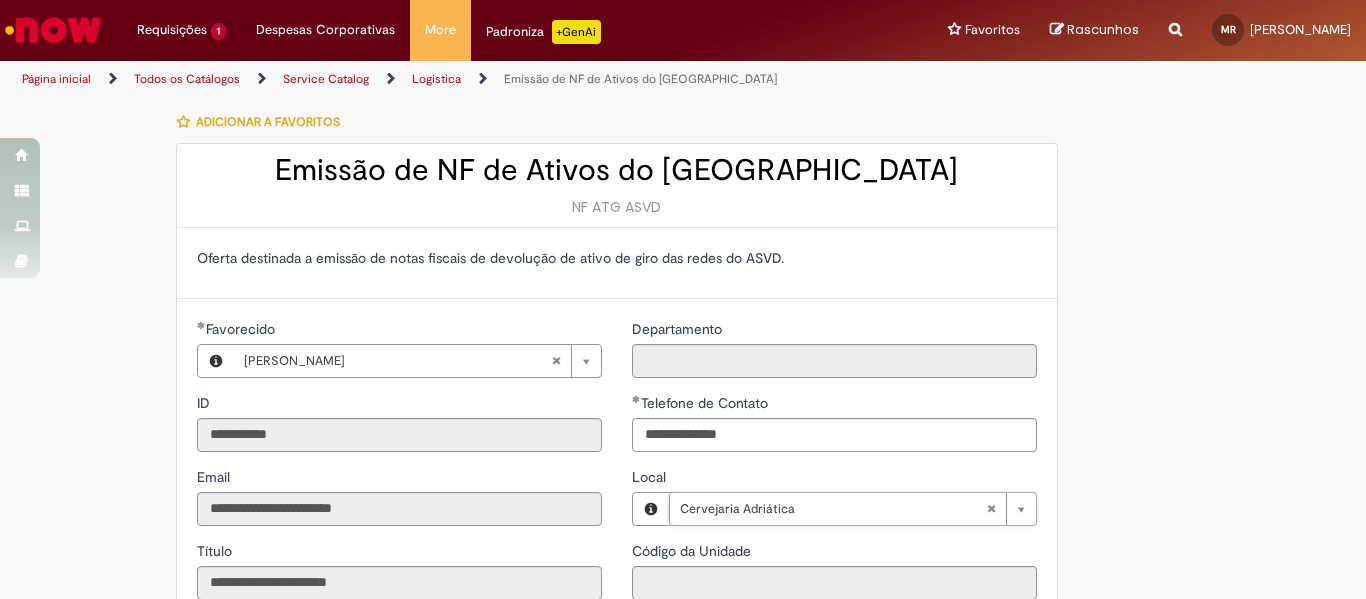 type on "****" 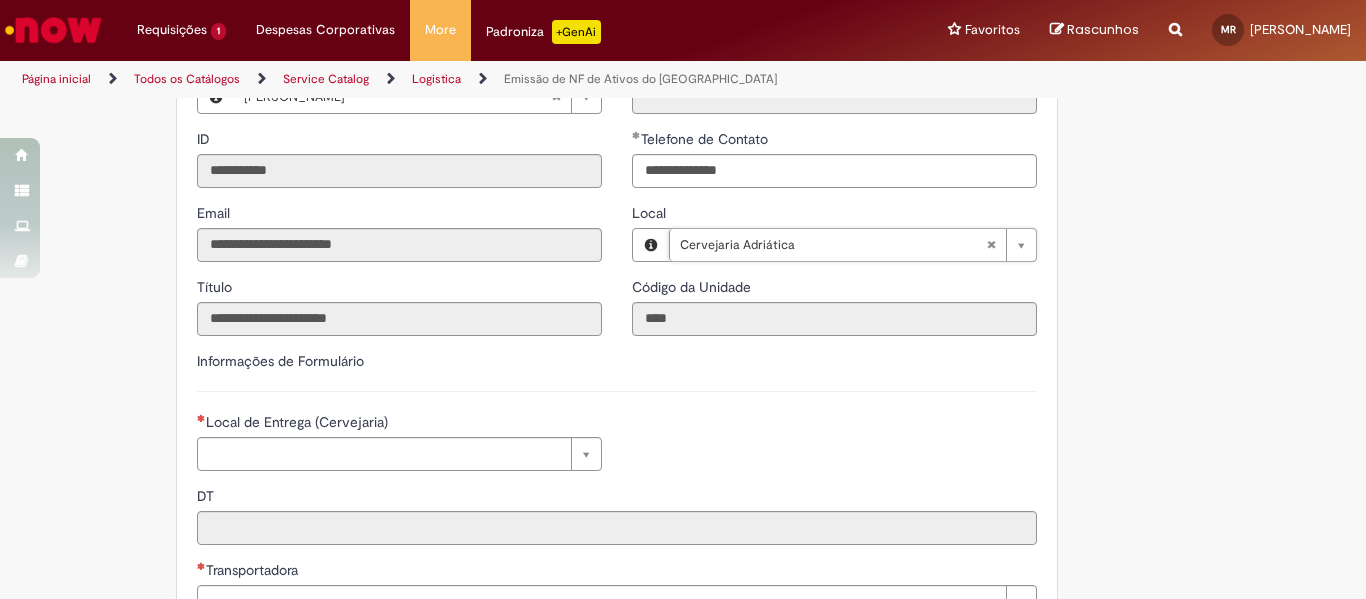 scroll, scrollTop: 300, scrollLeft: 0, axis: vertical 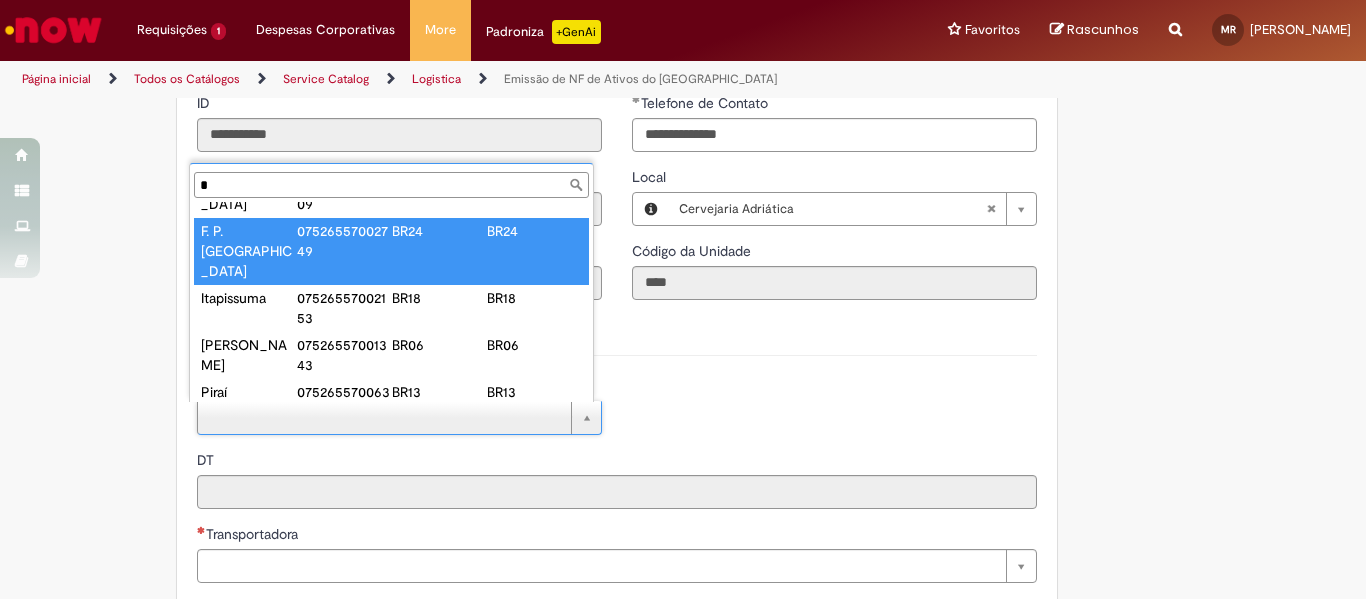 type on "*" 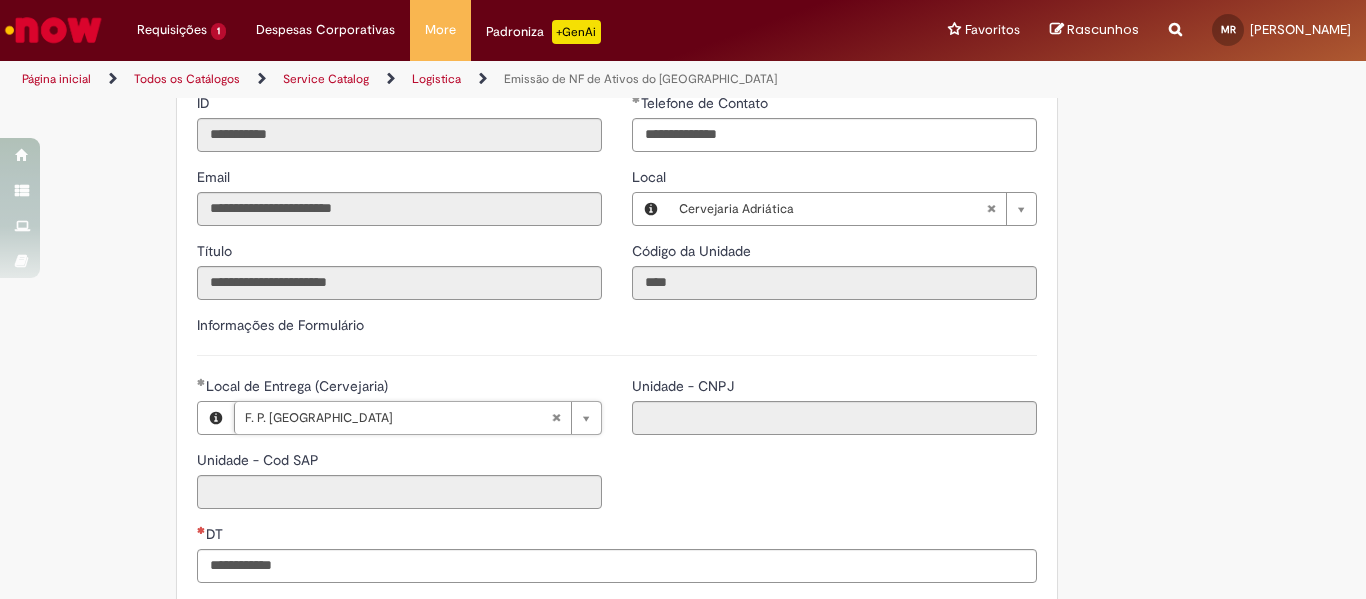 type on "****" 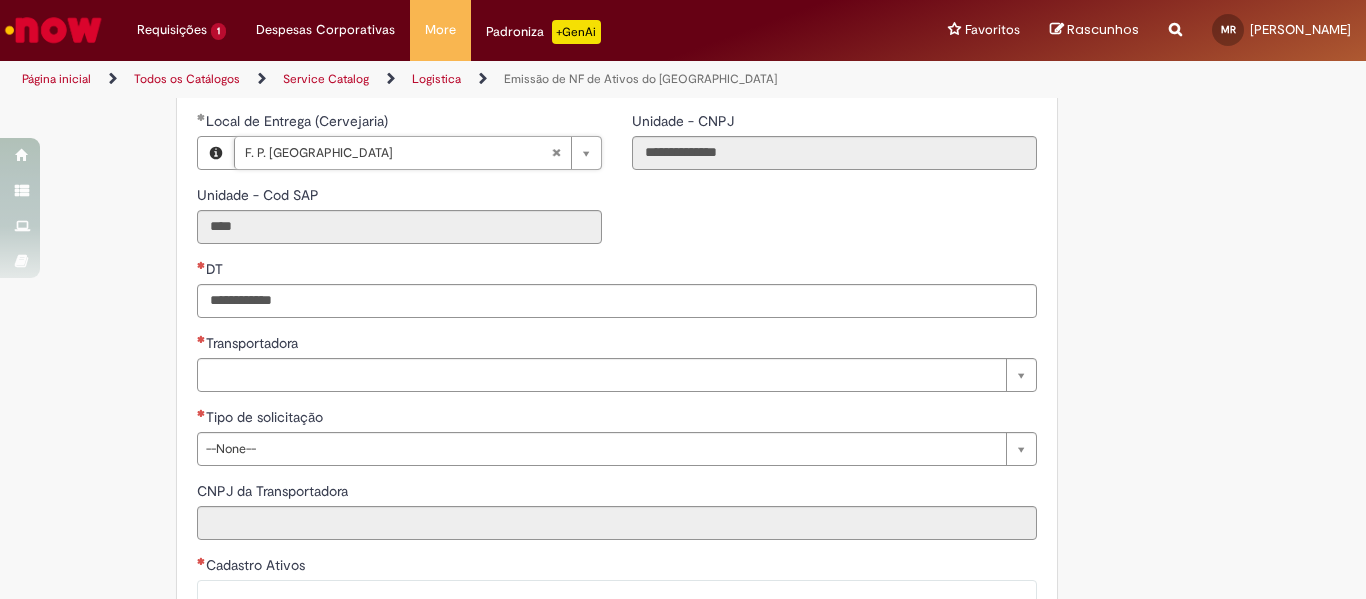 scroll, scrollTop: 600, scrollLeft: 0, axis: vertical 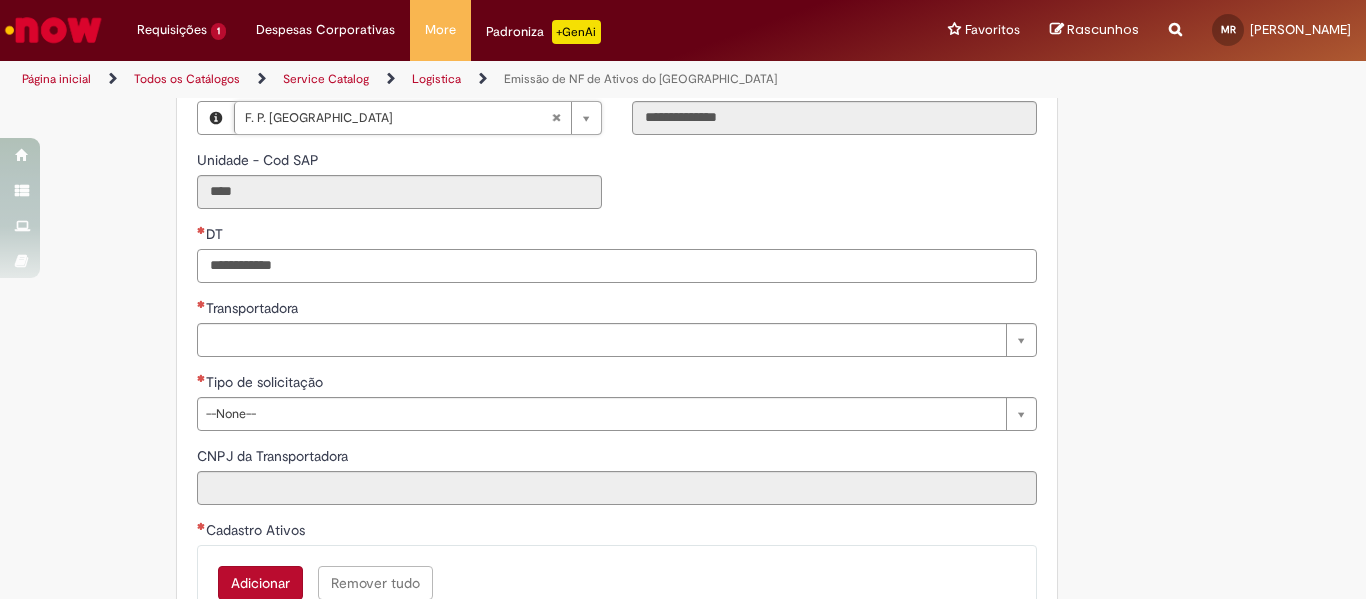 click on "DT" at bounding box center [617, 266] 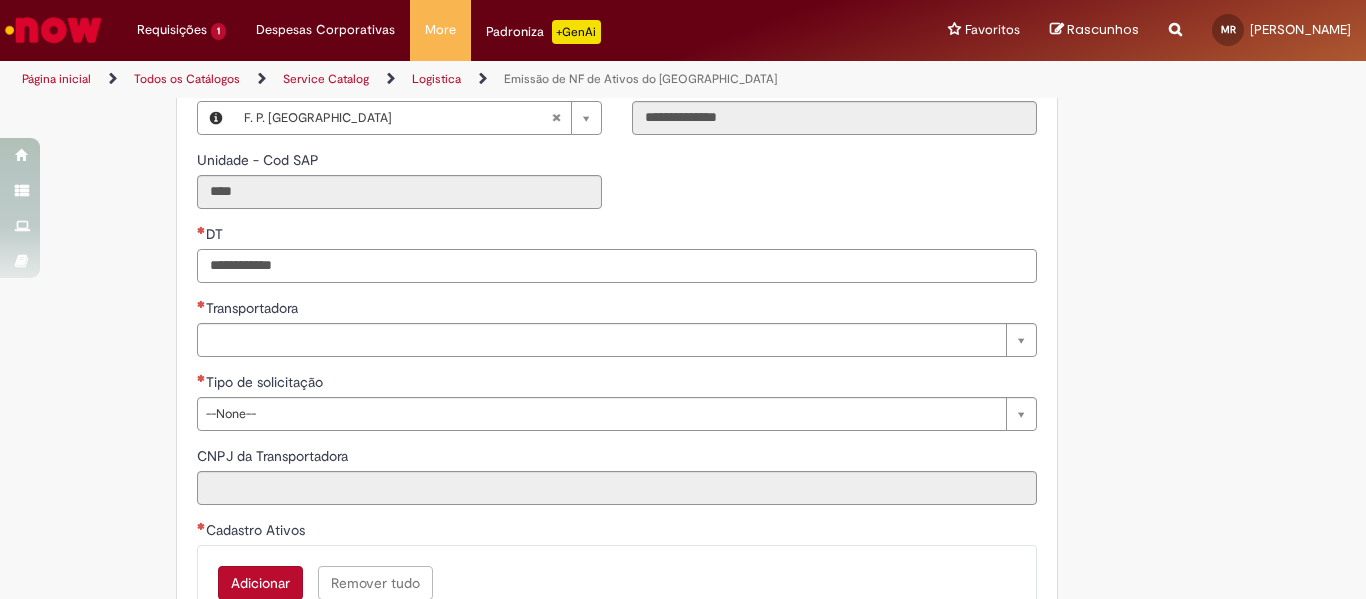 paste on "**********" 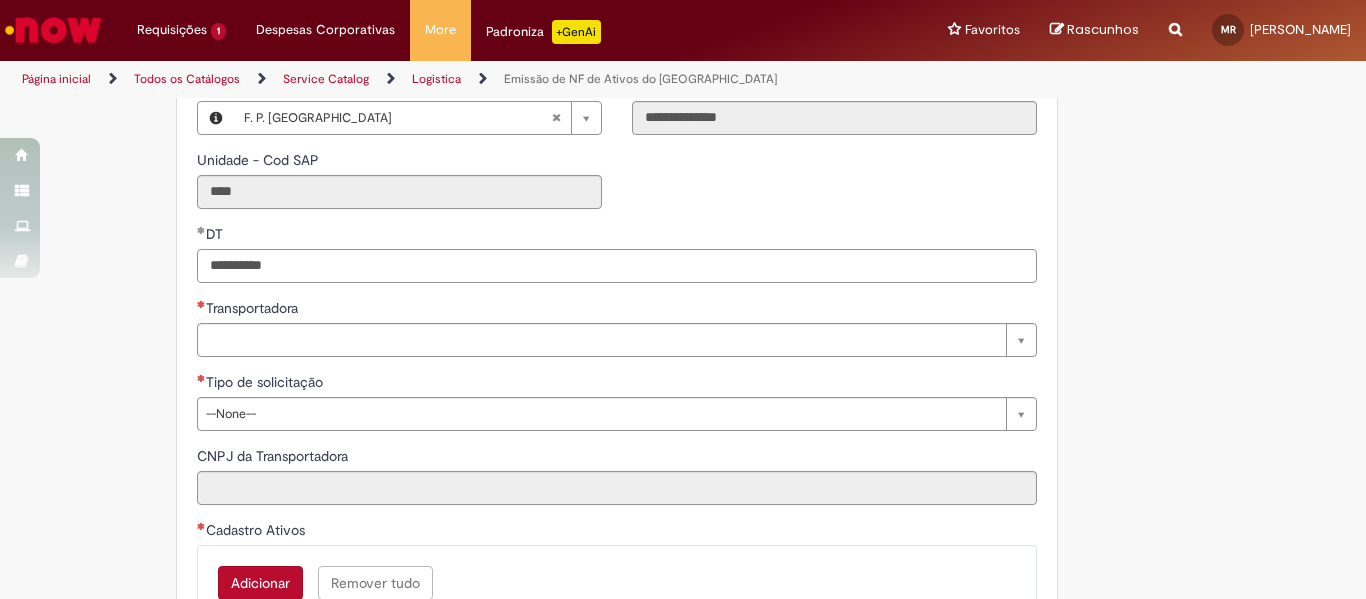 type on "**********" 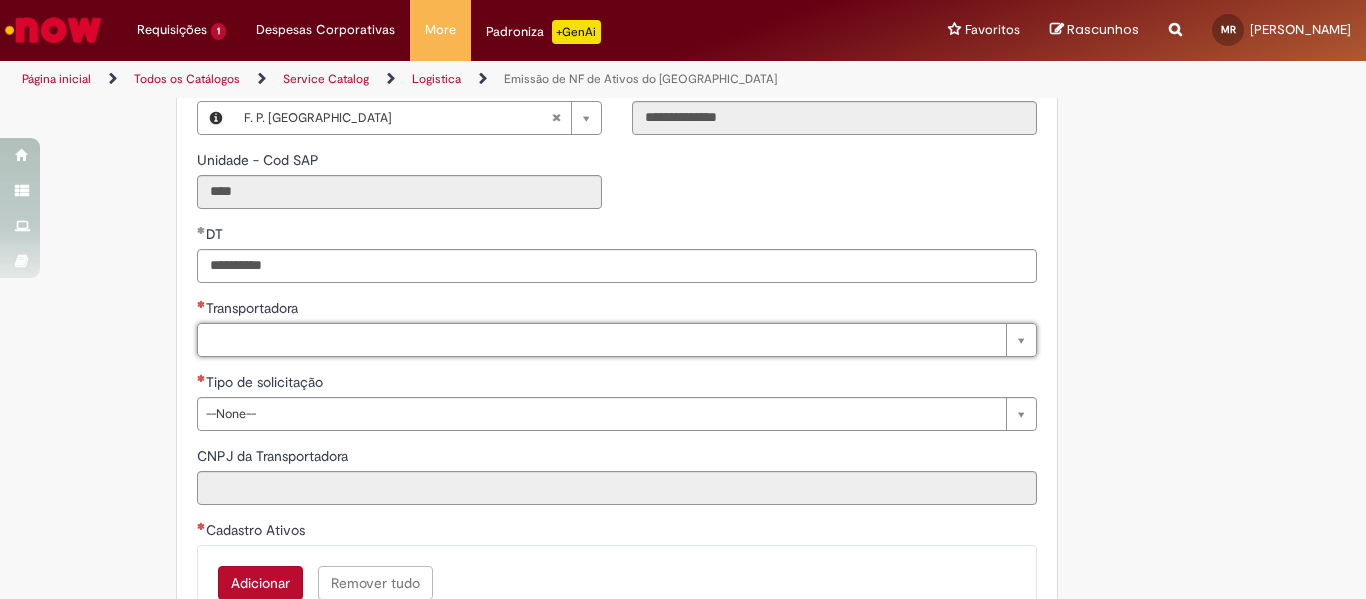 type on "*" 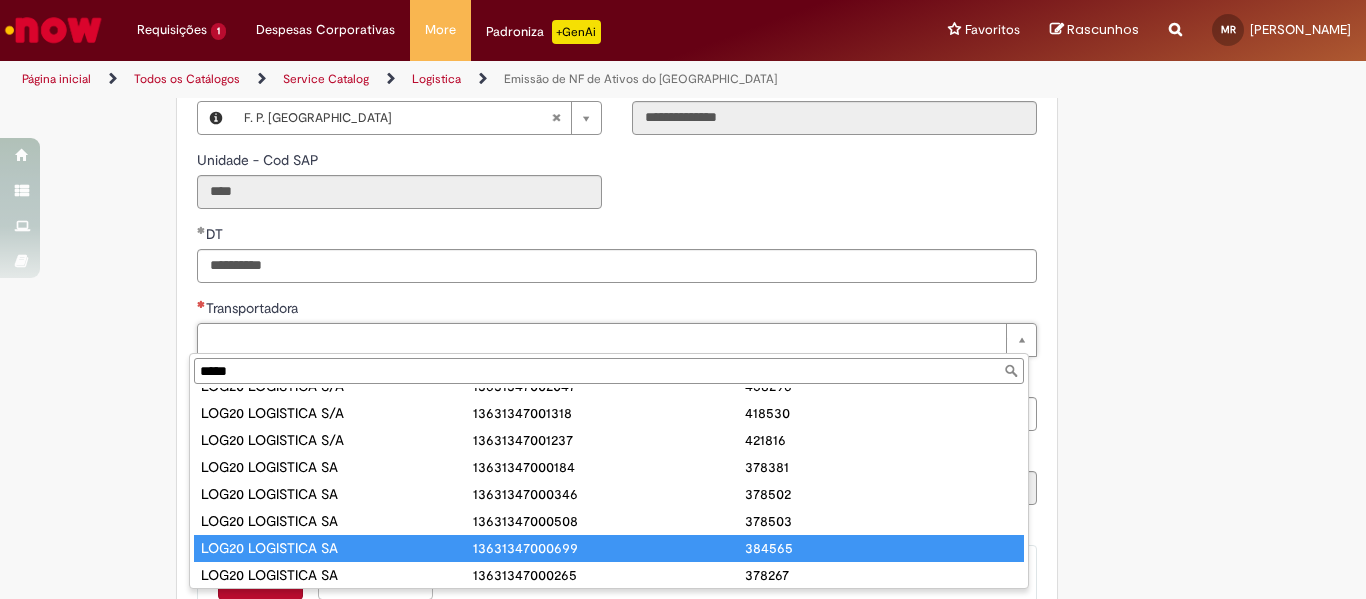 scroll, scrollTop: 159, scrollLeft: 0, axis: vertical 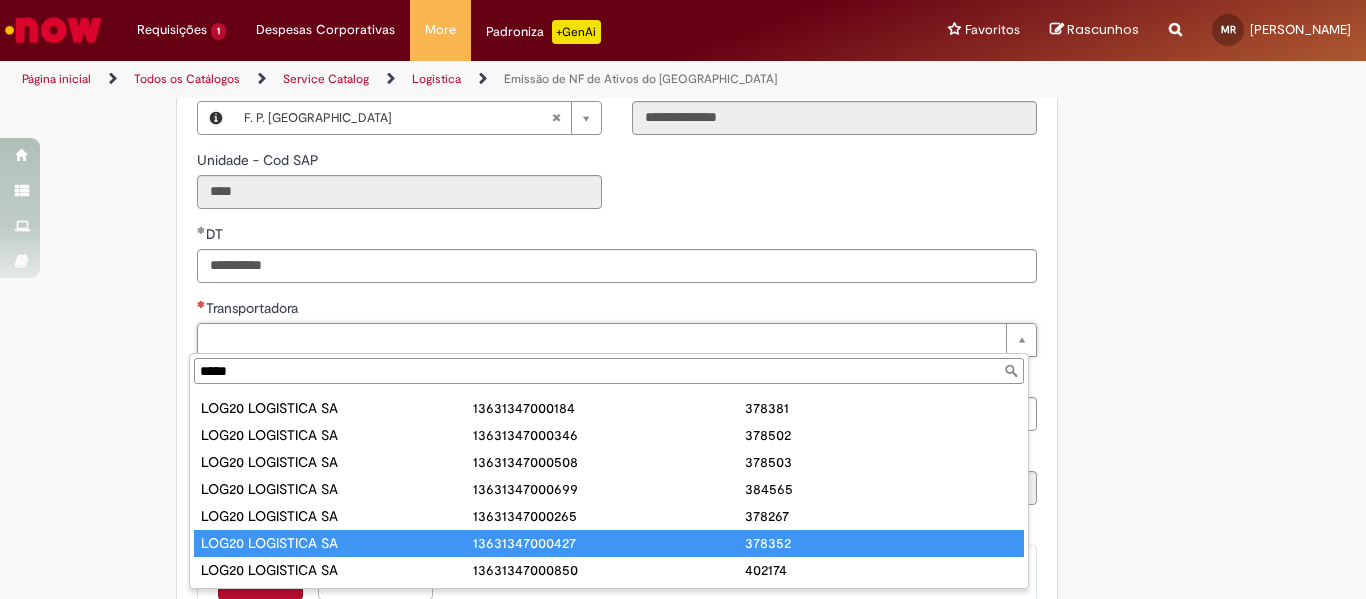 type on "*****" 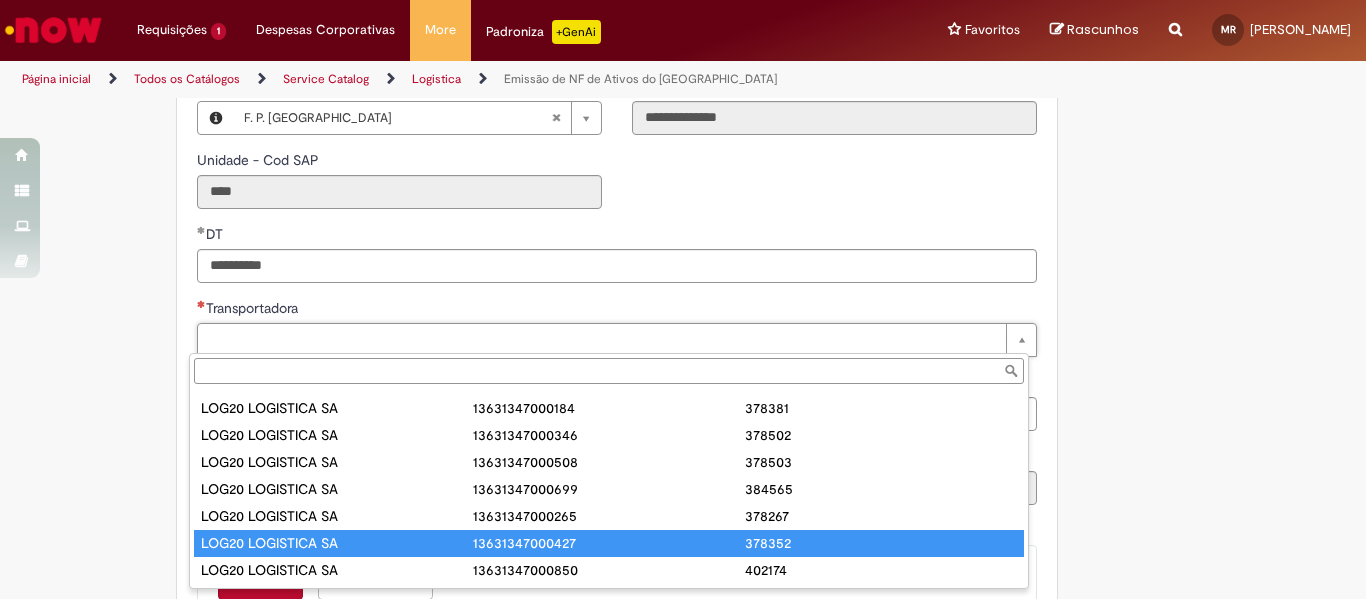 type on "**********" 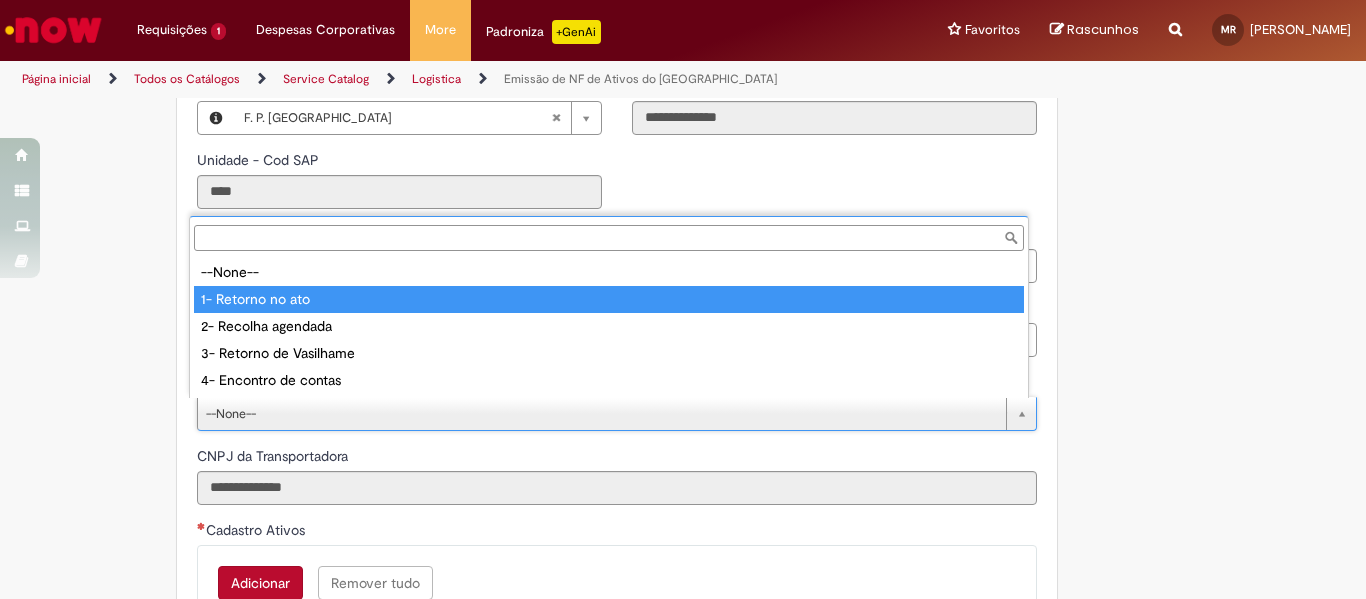 type on "**********" 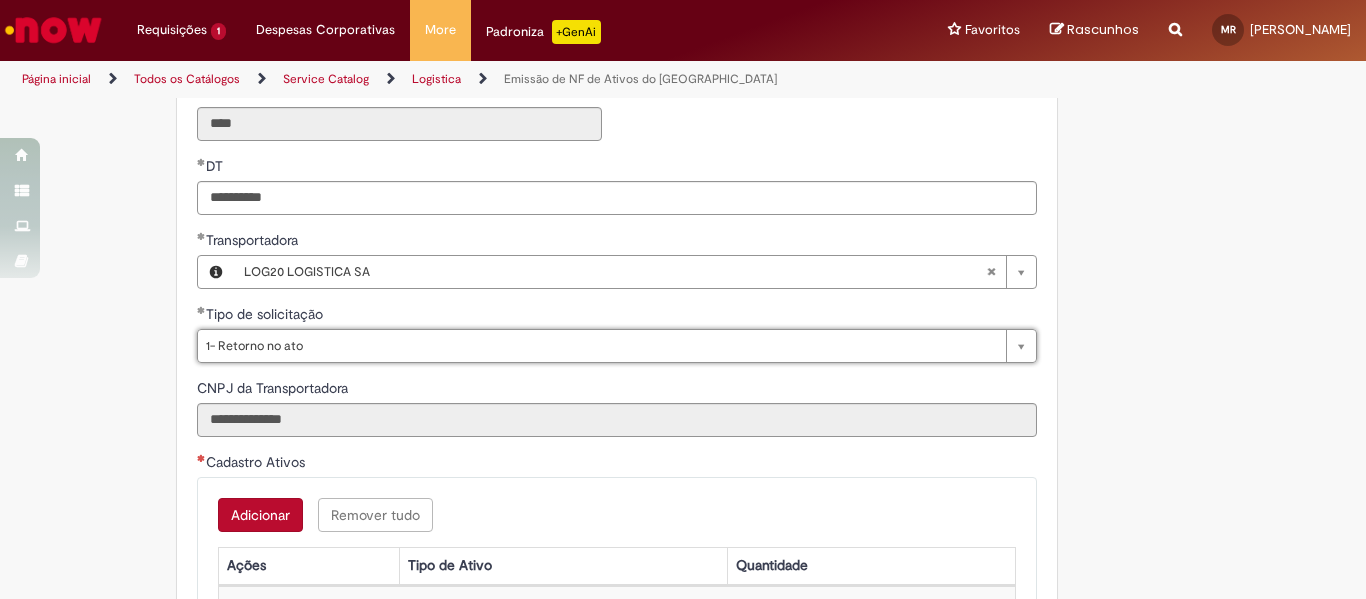 scroll, scrollTop: 700, scrollLeft: 0, axis: vertical 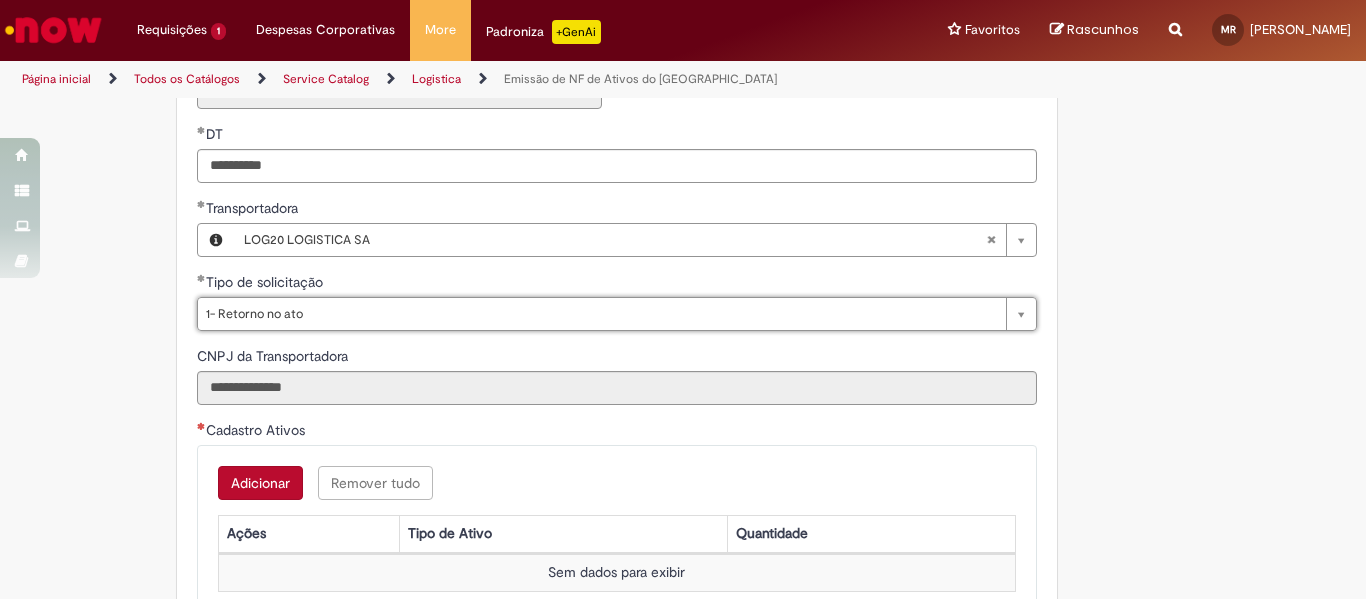 click on "Adicionar" at bounding box center [260, 483] 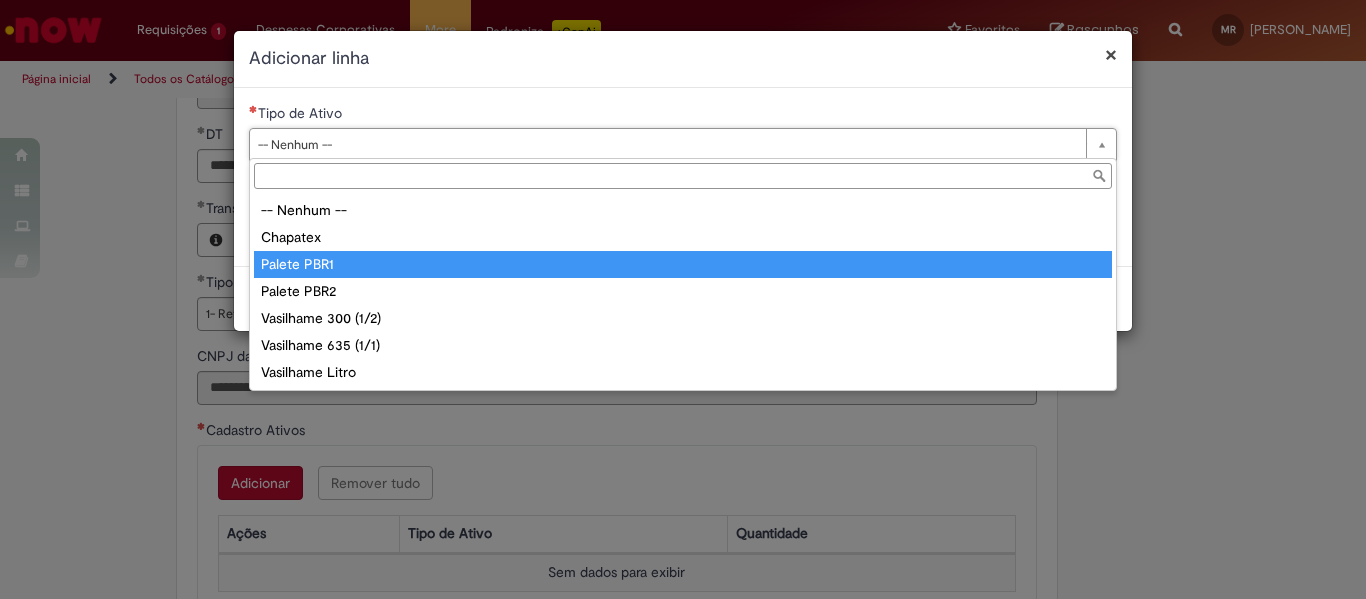 type on "**********" 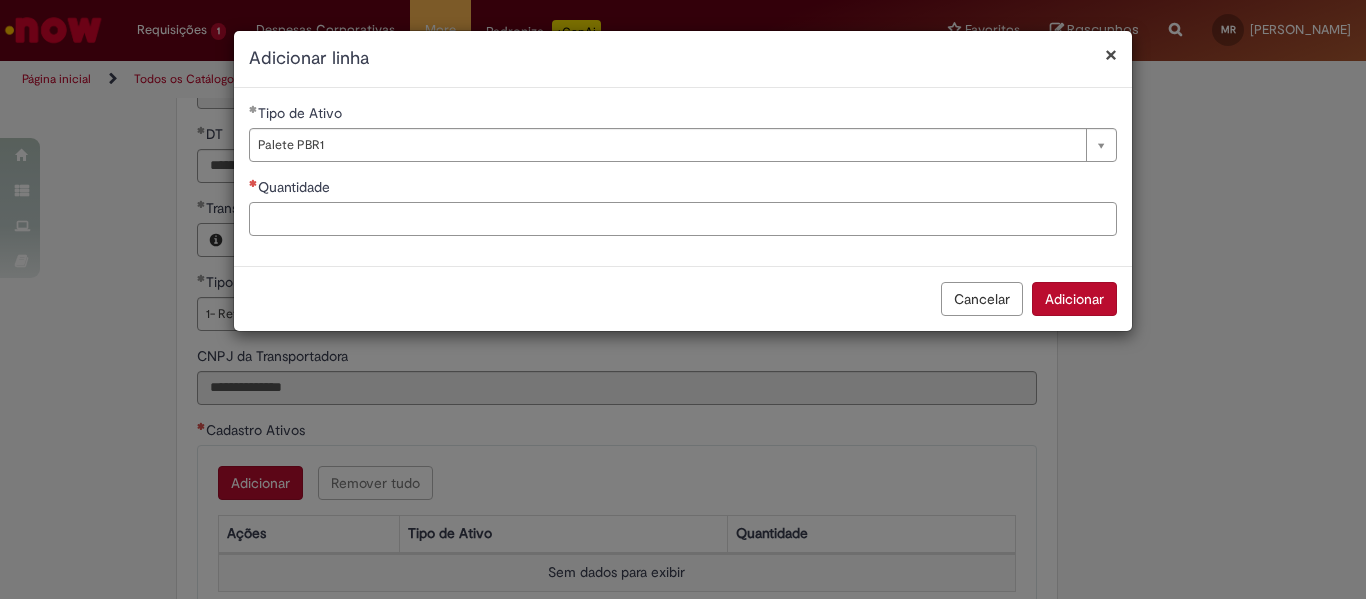 click on "Quantidade" at bounding box center (683, 219) 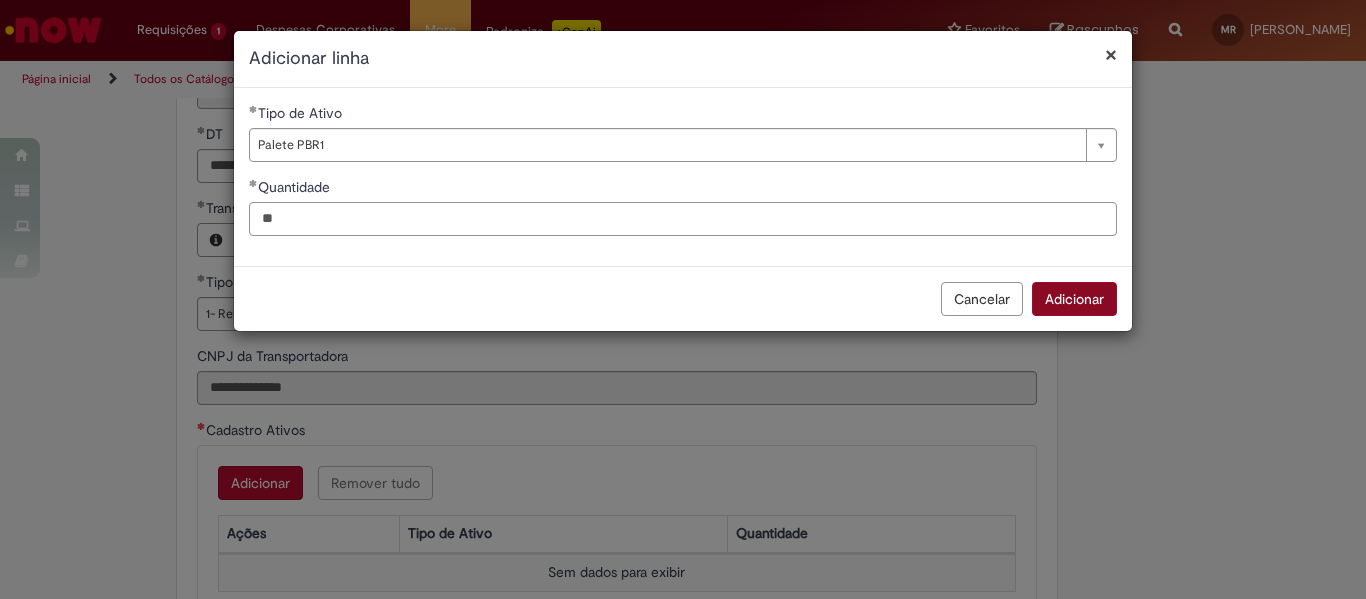 type on "**" 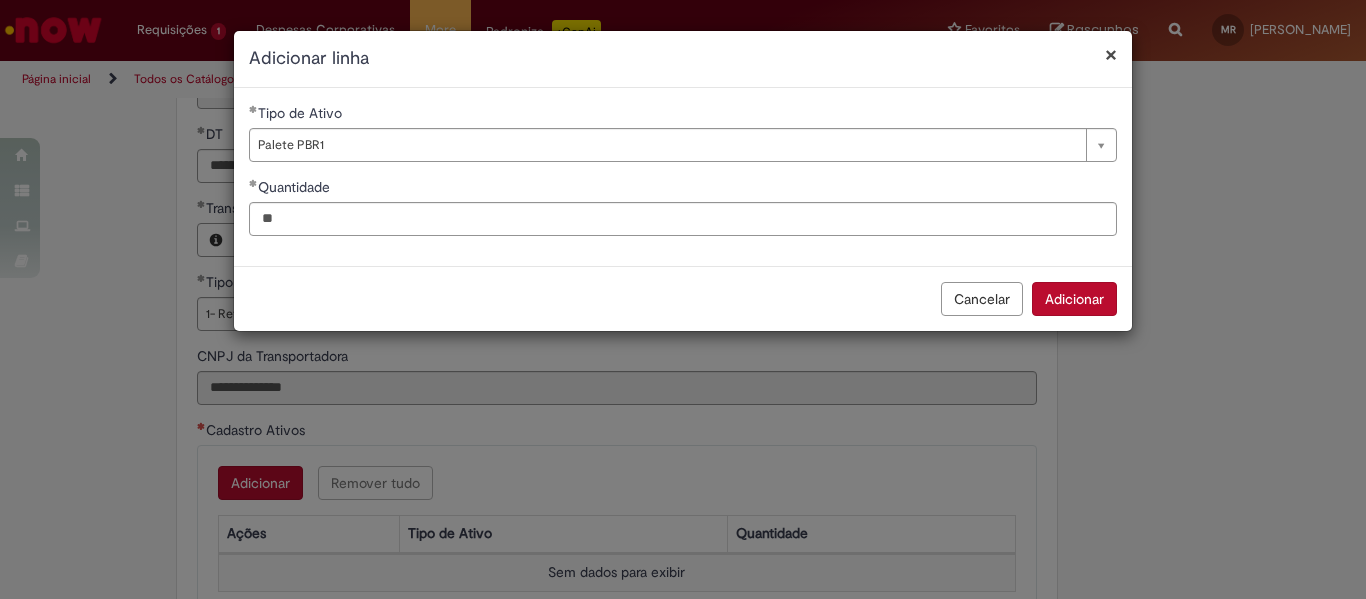 click on "Adicionar" at bounding box center [1074, 299] 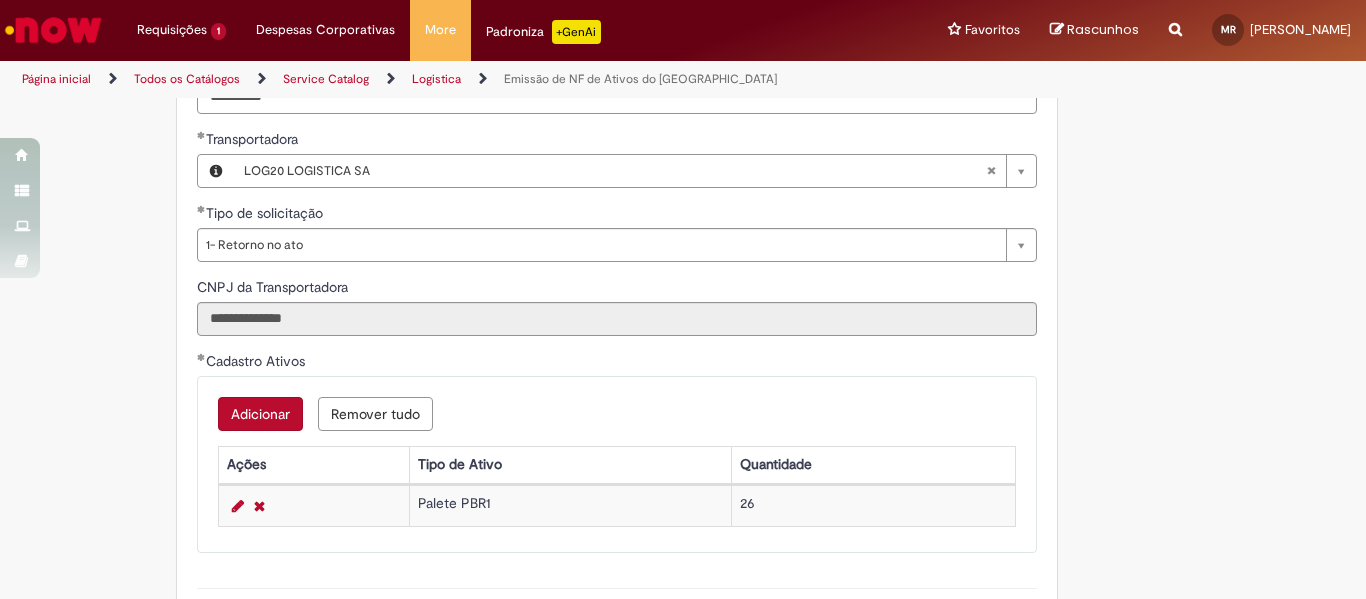 scroll, scrollTop: 900, scrollLeft: 0, axis: vertical 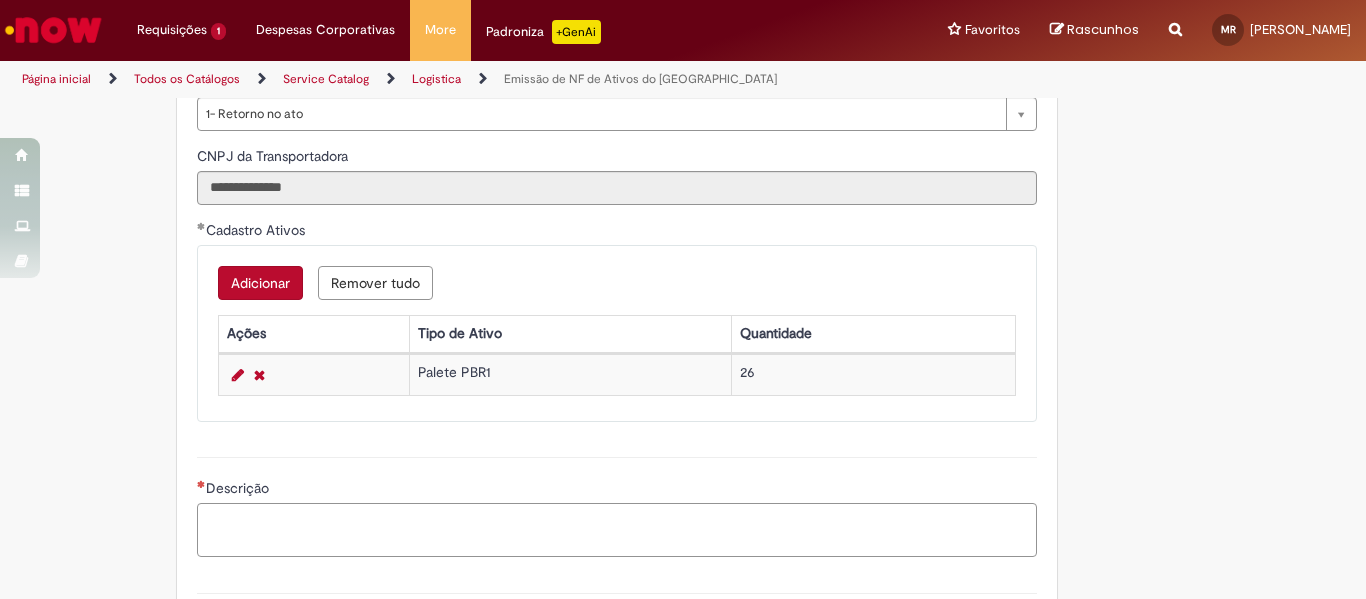 click on "Descrição" at bounding box center [617, 530] 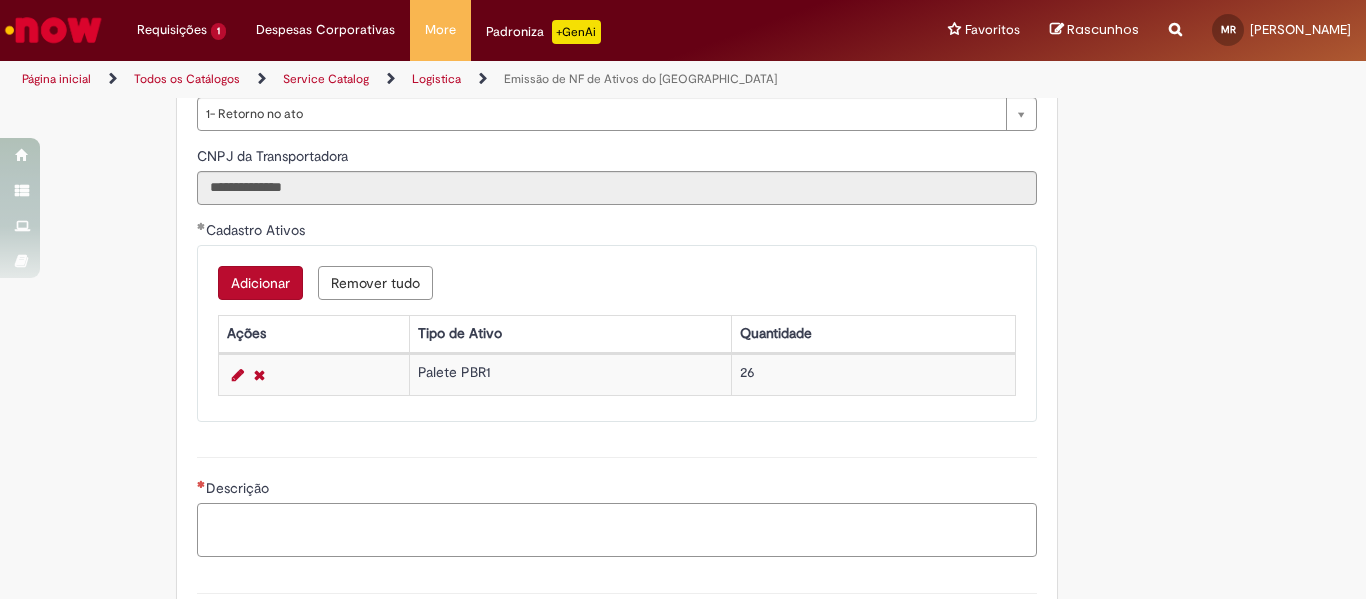 paste on "**********" 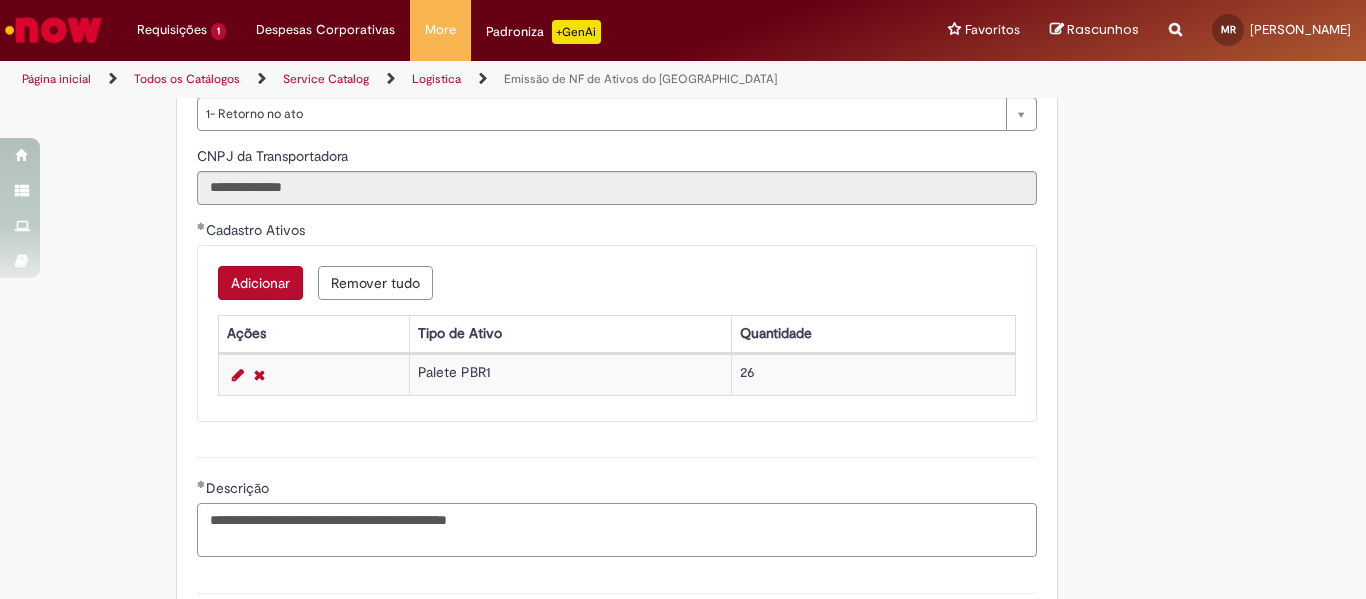 click on "**********" at bounding box center (617, 530) 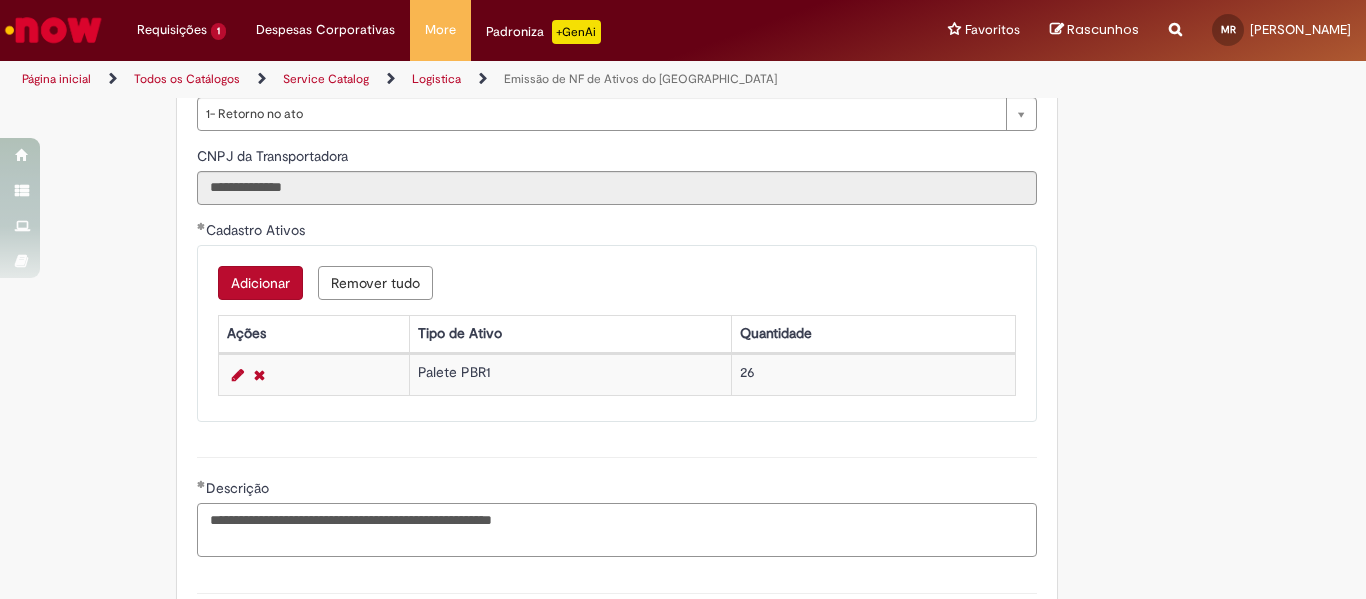 click on "**********" at bounding box center [617, 530] 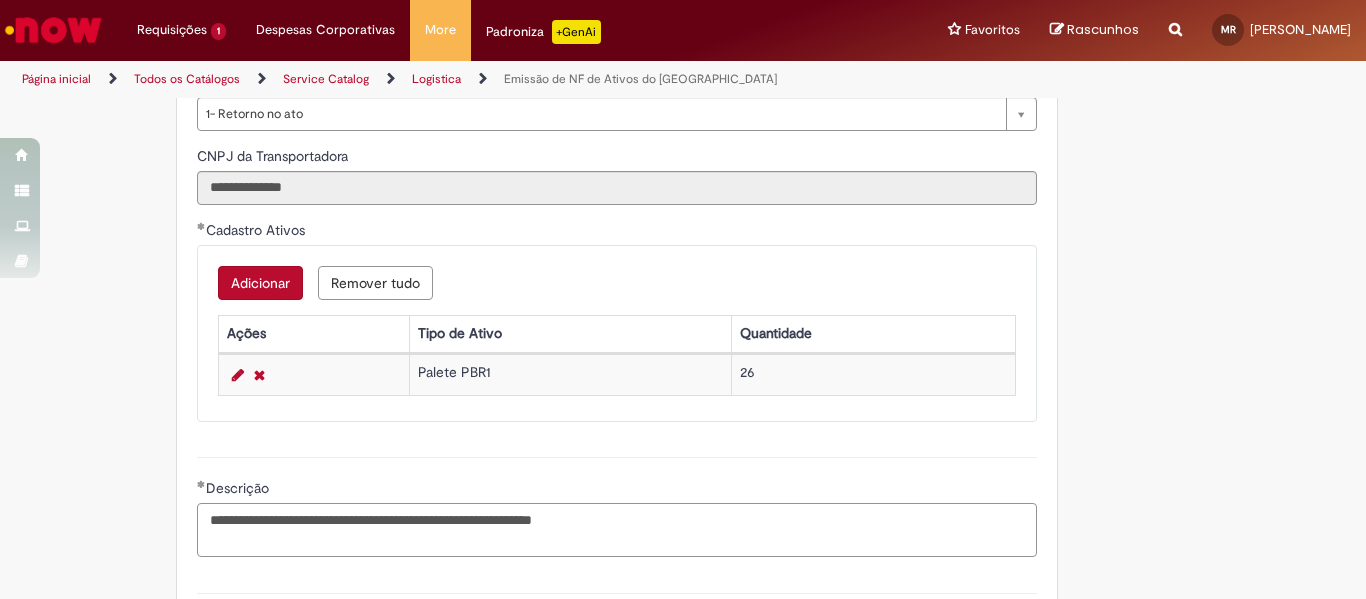 click on "**********" at bounding box center (617, 530) 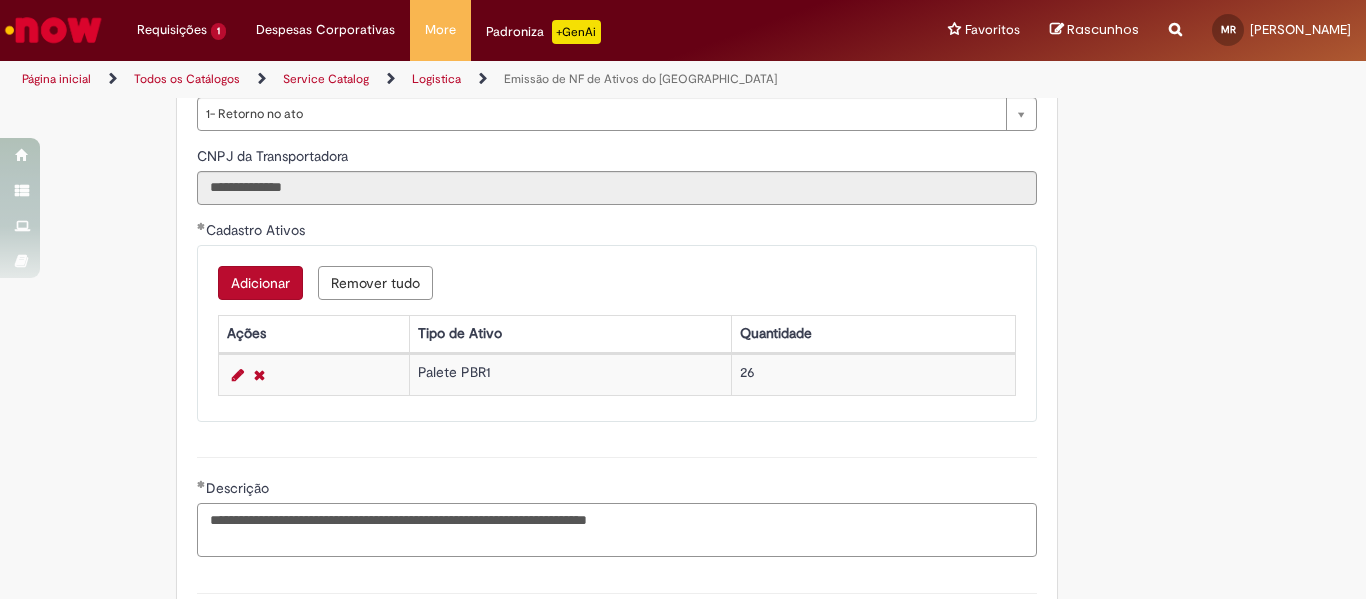 click on "**********" at bounding box center (617, 530) 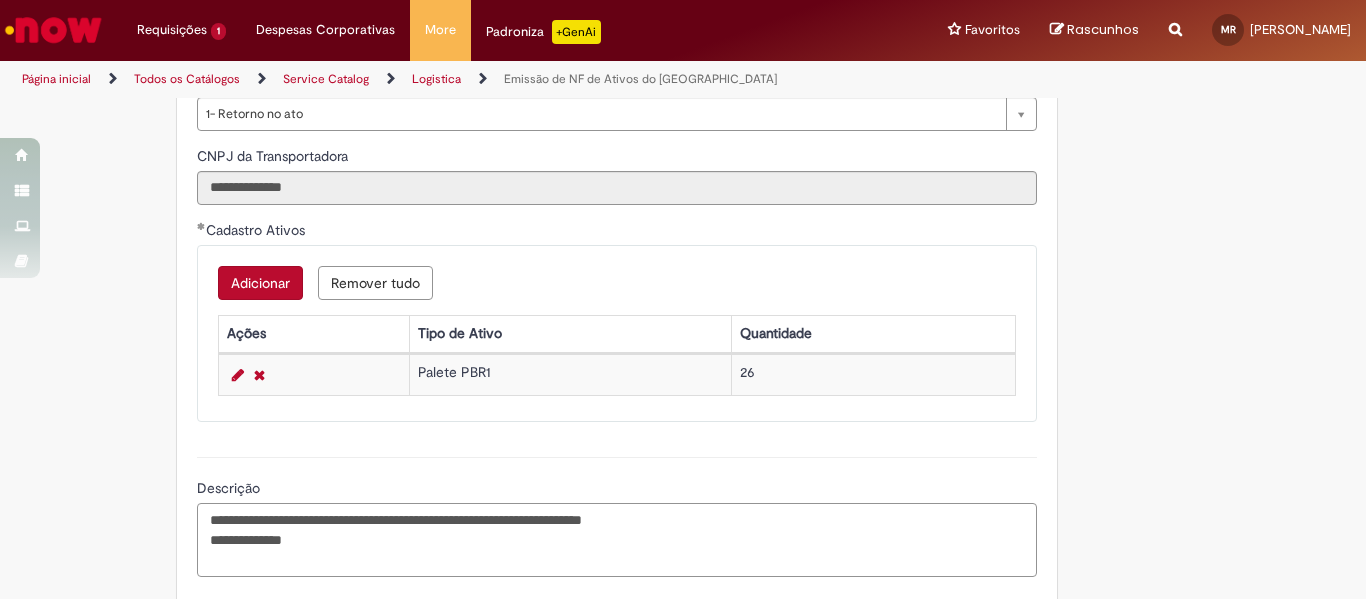 paste on "**********" 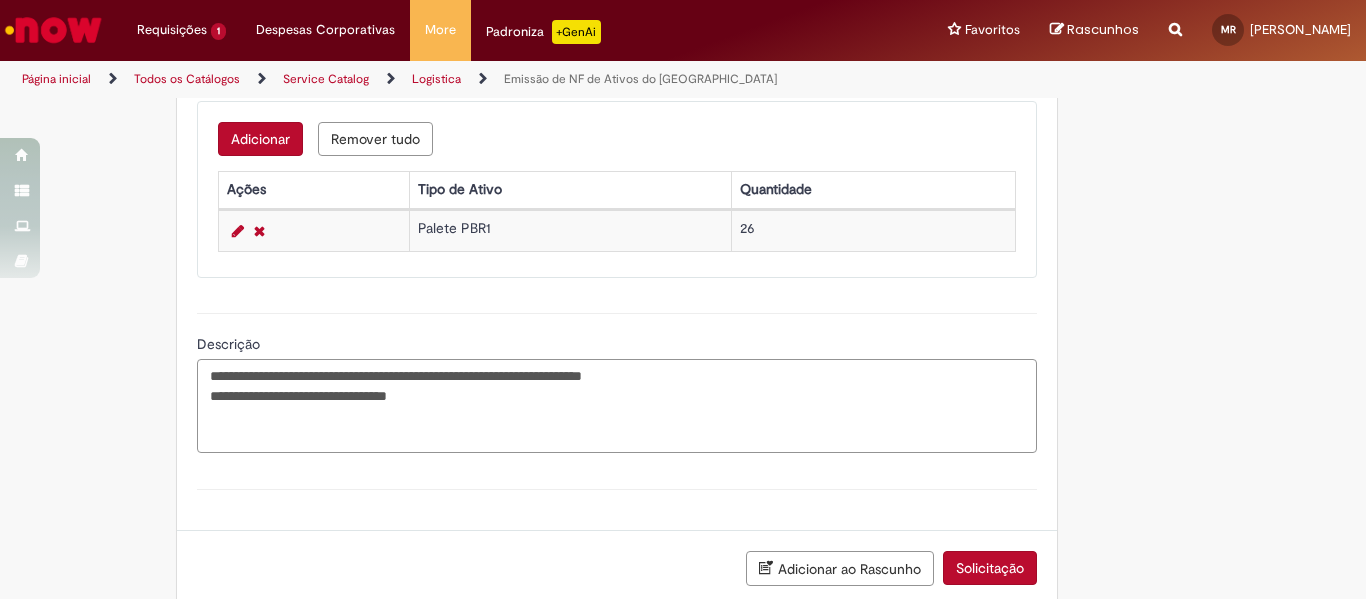 scroll, scrollTop: 1161, scrollLeft: 0, axis: vertical 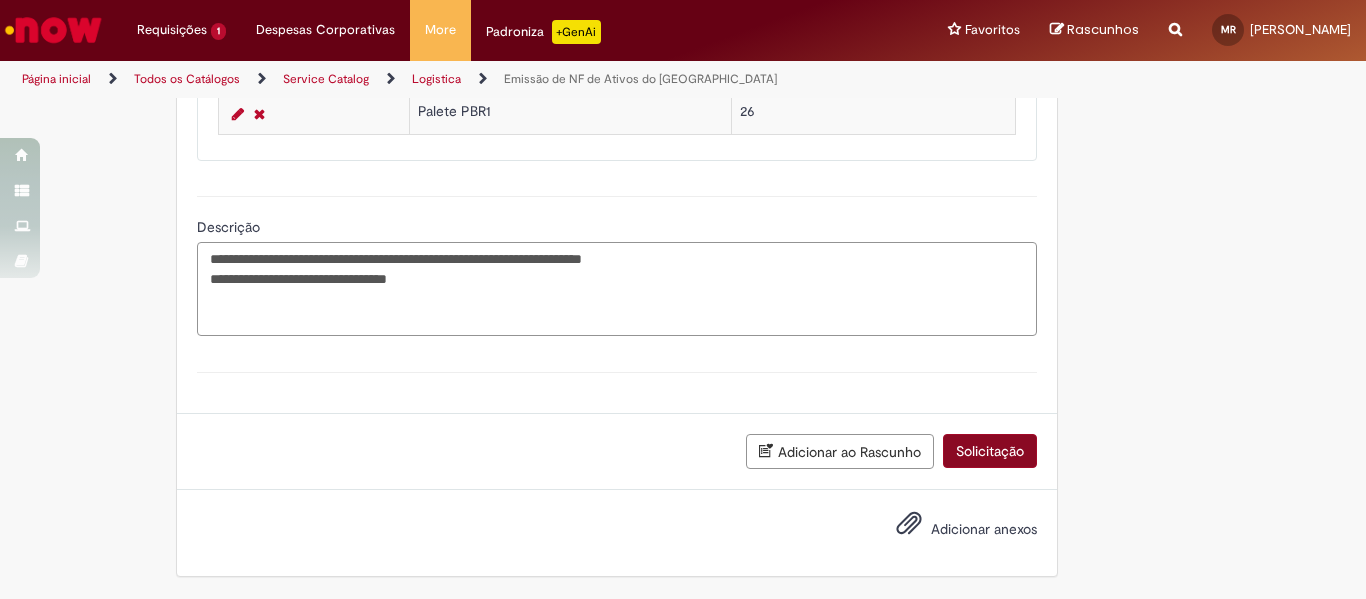 type on "**********" 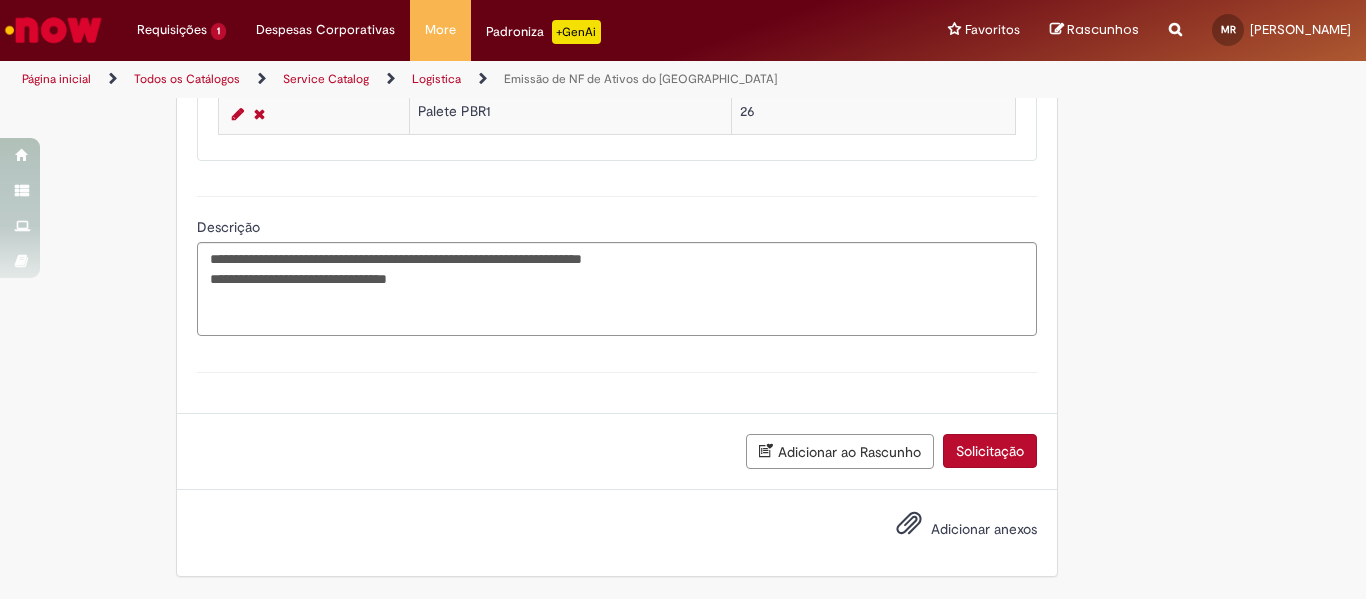 click on "Solicitação" at bounding box center (990, 451) 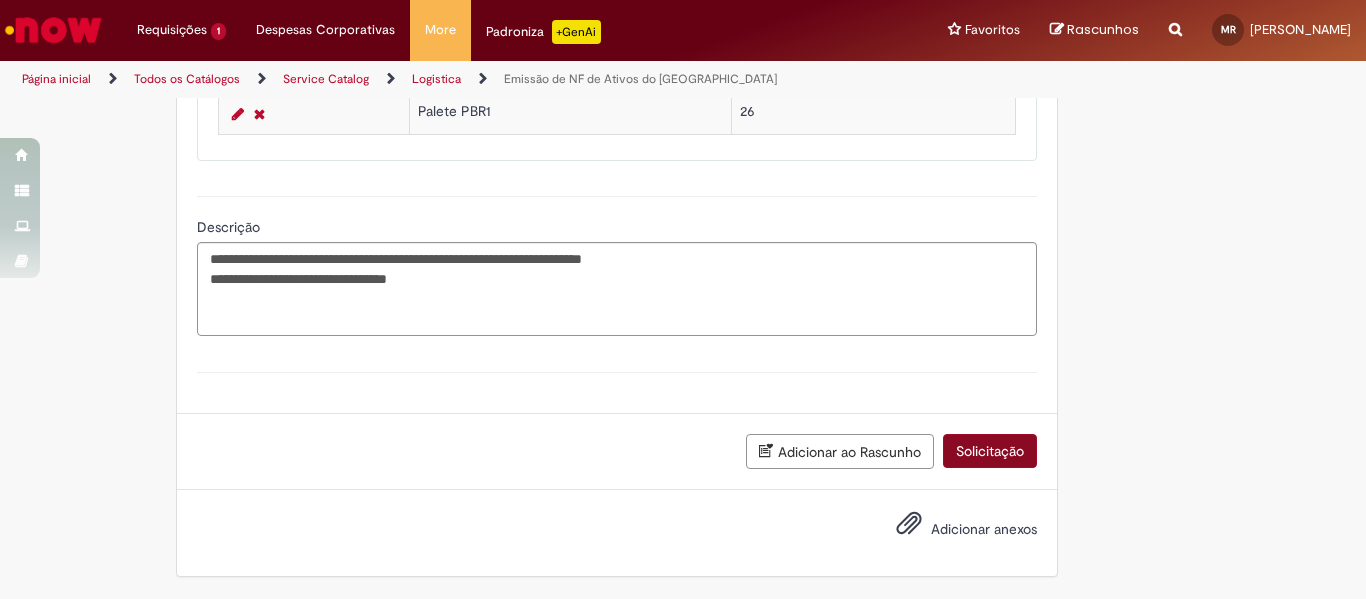 scroll, scrollTop: 1115, scrollLeft: 0, axis: vertical 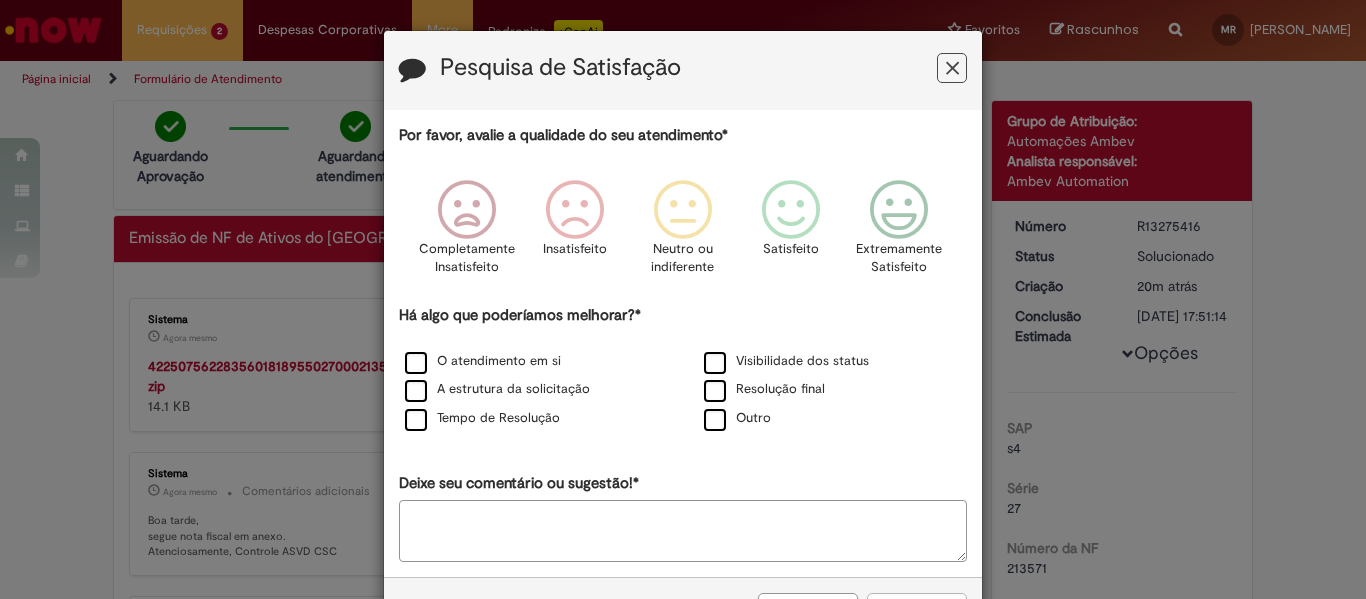 click at bounding box center [952, 68] 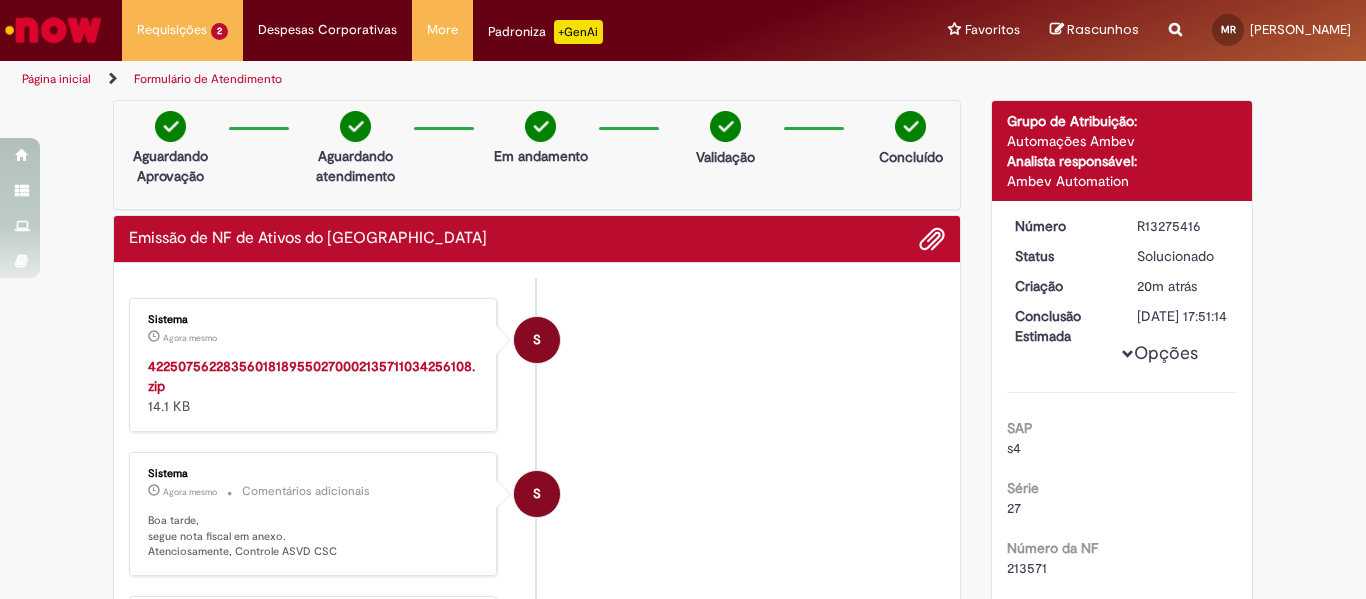 click on "42250756228356018189550270002135711034256108.zip" at bounding box center (311, 376) 